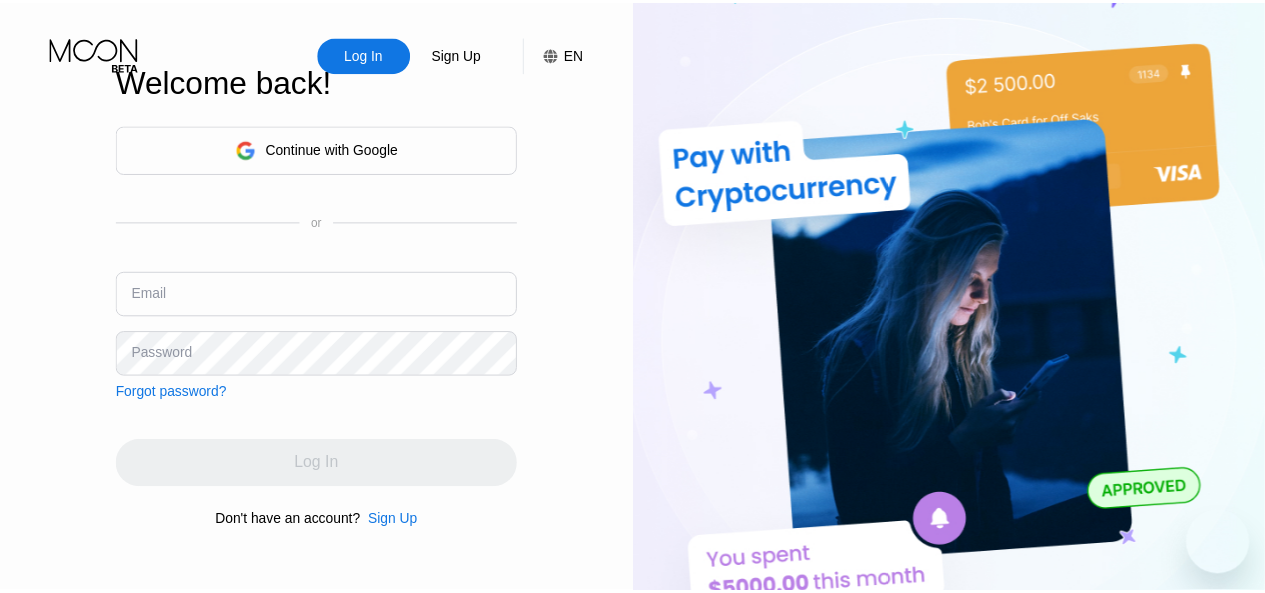 scroll, scrollTop: 0, scrollLeft: 0, axis: both 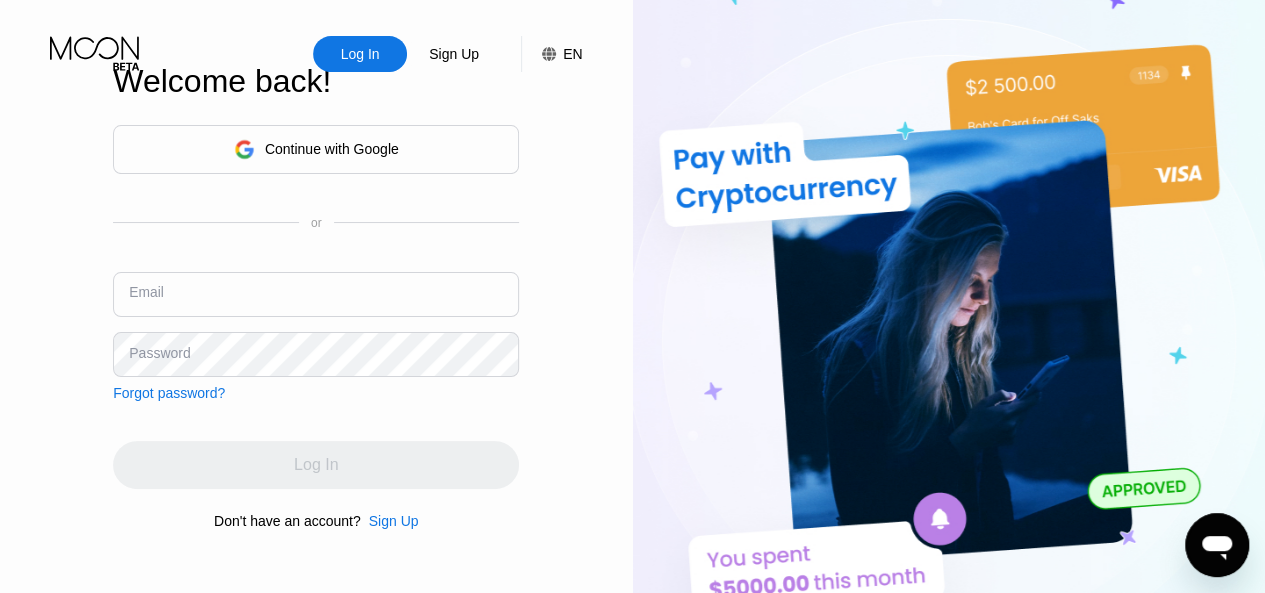 click at bounding box center (316, 294) 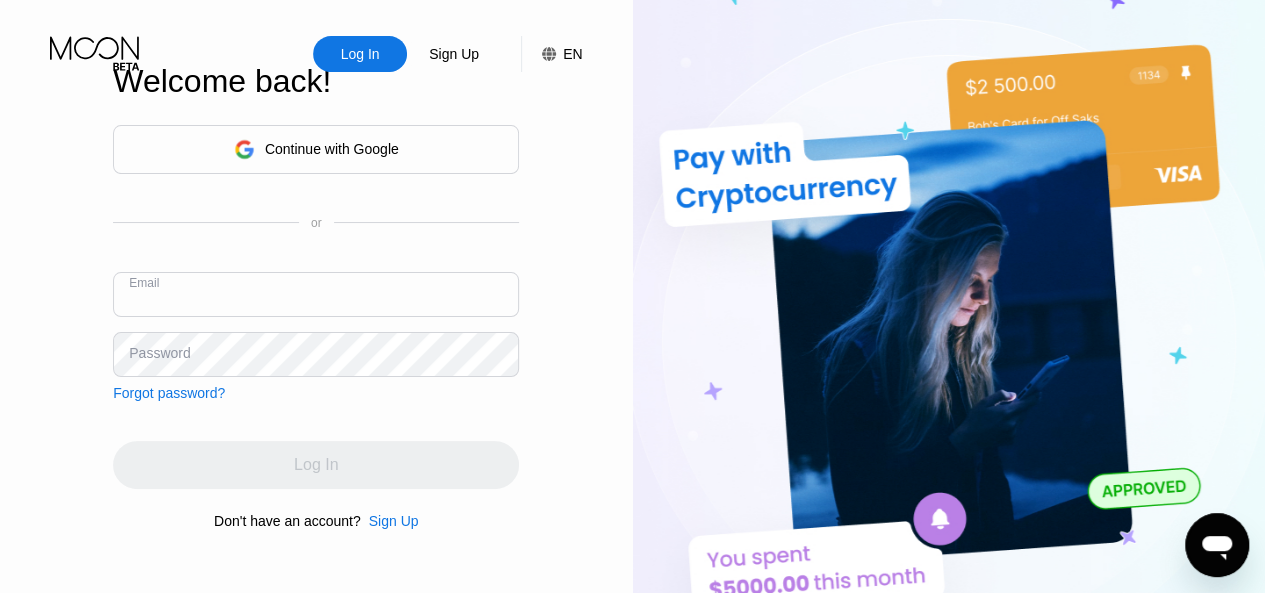 click at bounding box center (316, 294) 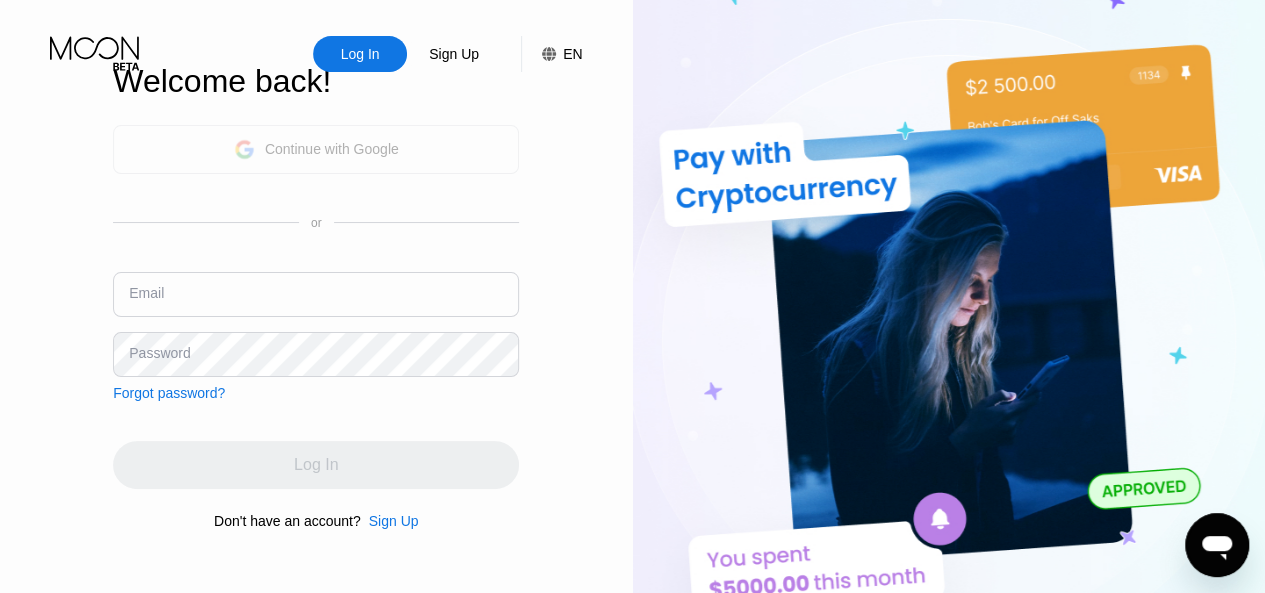 click on "Continue with Google" at bounding box center [332, 149] 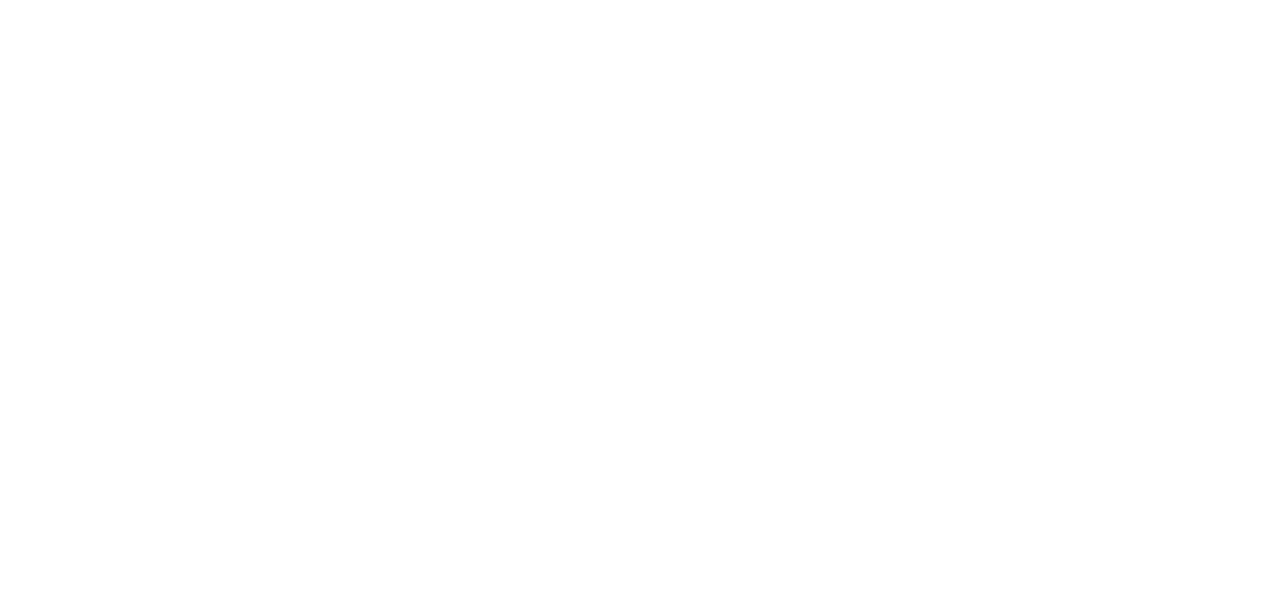 scroll, scrollTop: 0, scrollLeft: 0, axis: both 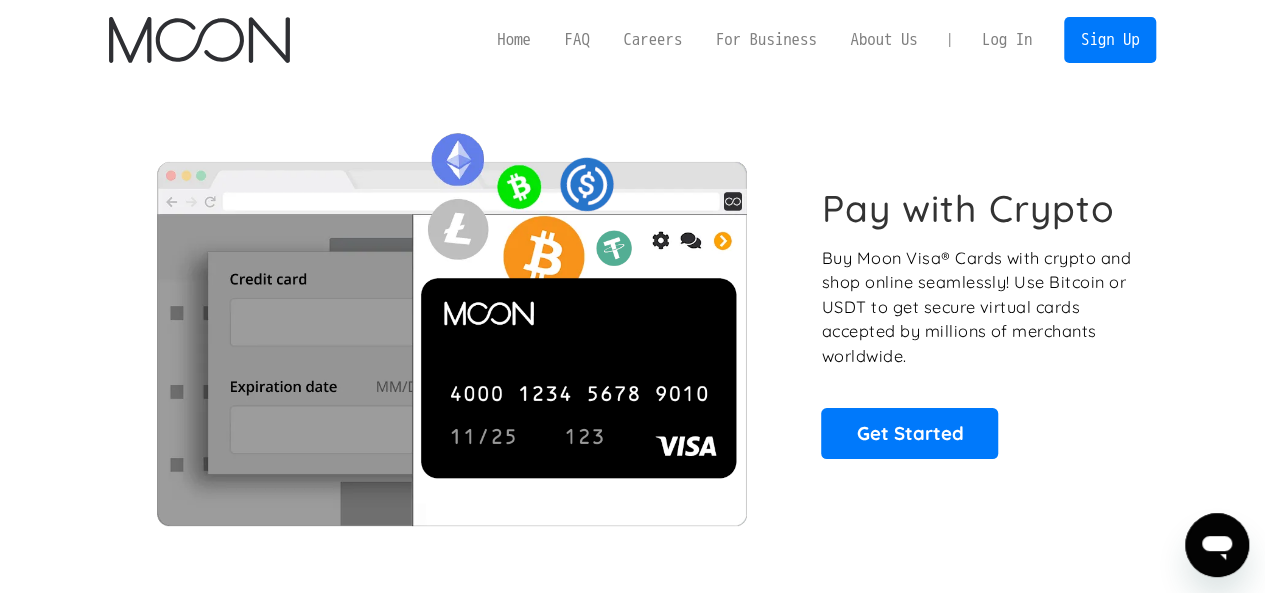 click on "Log In" at bounding box center [1007, 40] 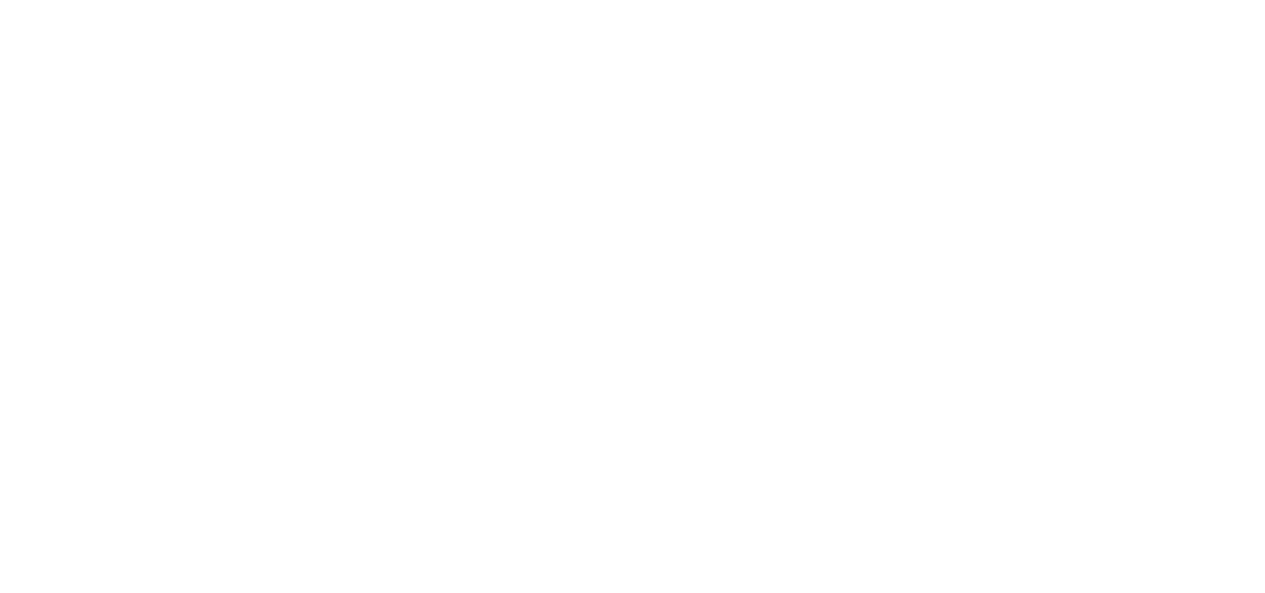 scroll, scrollTop: 0, scrollLeft: 0, axis: both 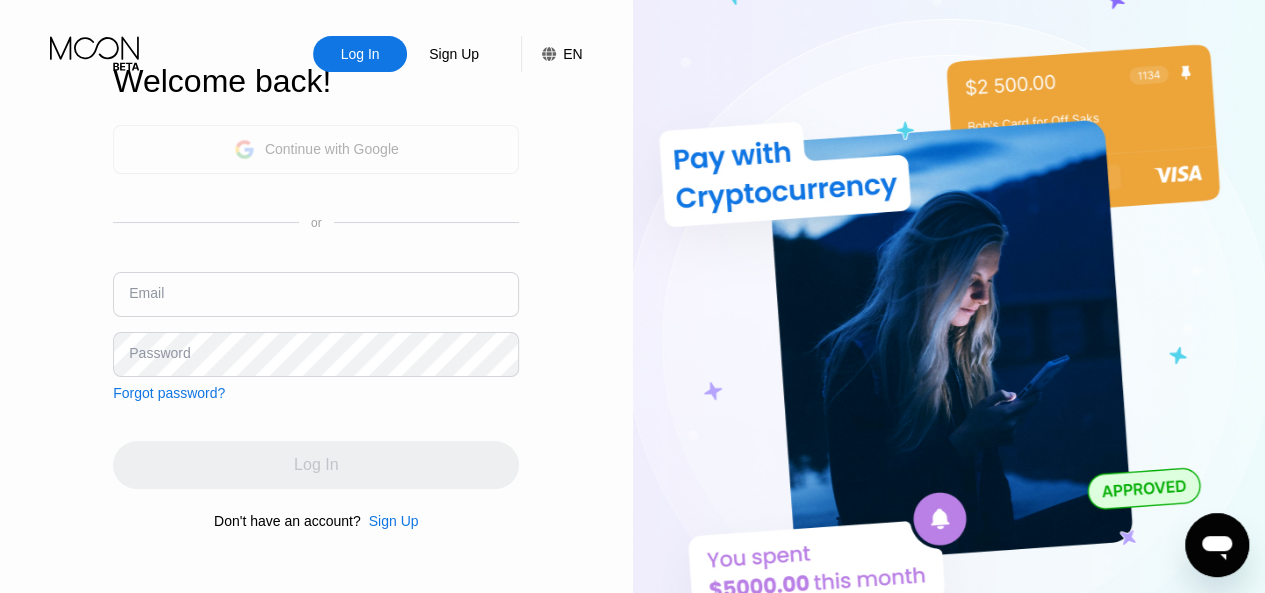 click on "Continue with Google" at bounding box center (316, 149) 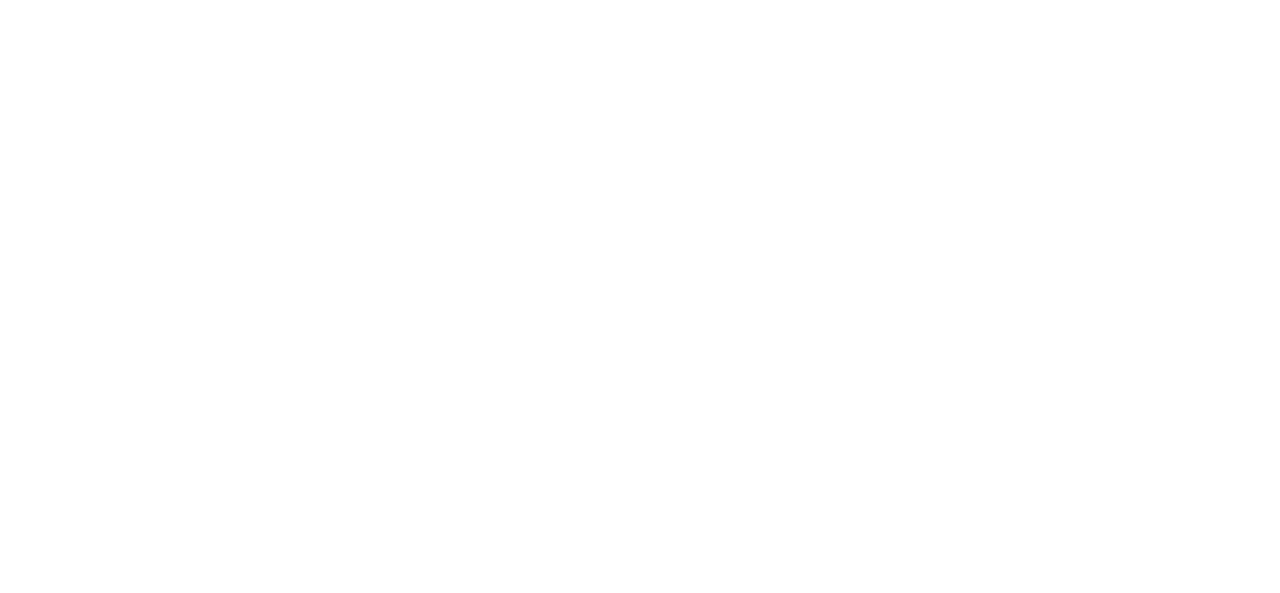 scroll, scrollTop: 0, scrollLeft: 0, axis: both 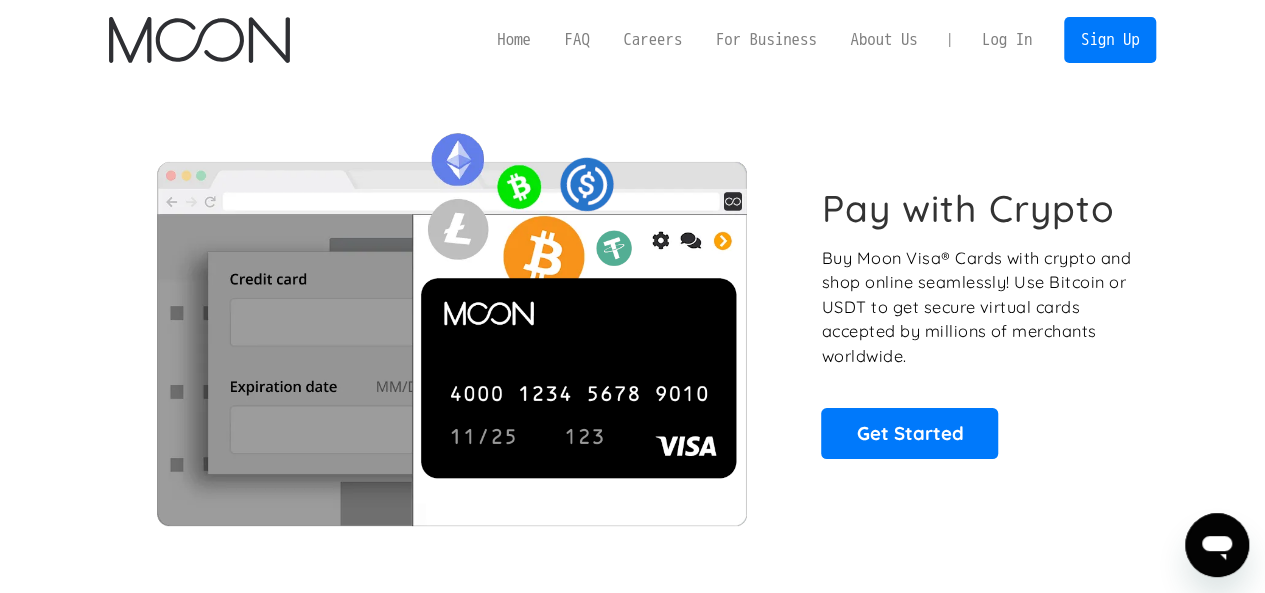 click on "Log In" at bounding box center (1007, 40) 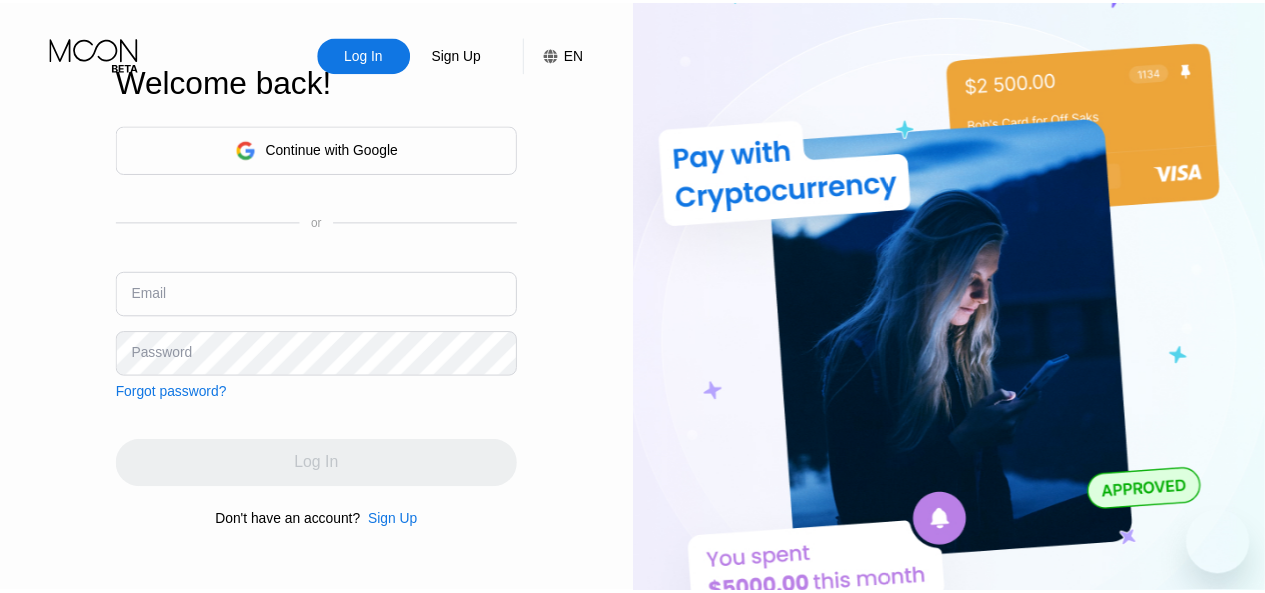 scroll, scrollTop: 0, scrollLeft: 0, axis: both 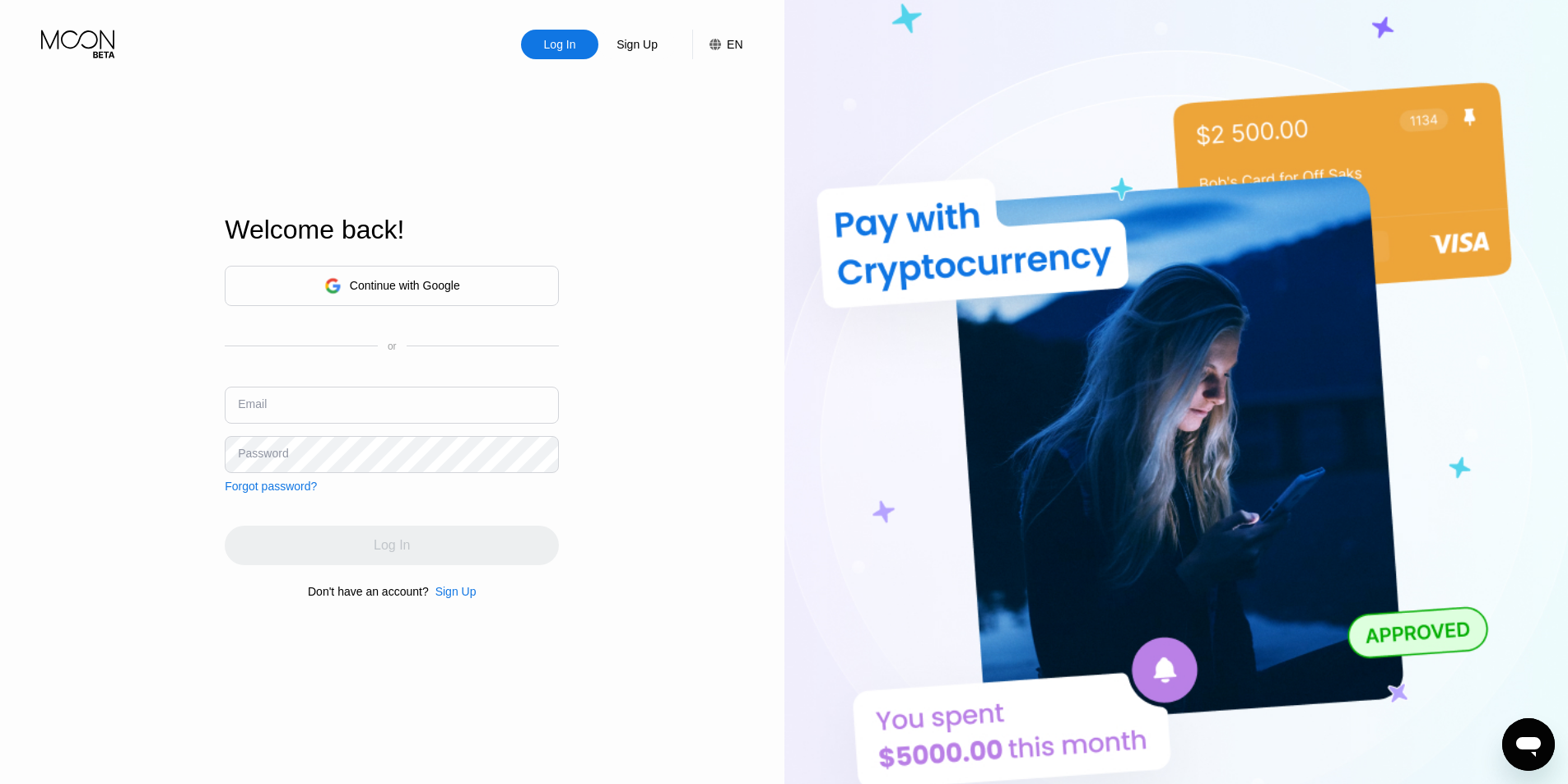 click on "Continue with Google" at bounding box center [405, 285] 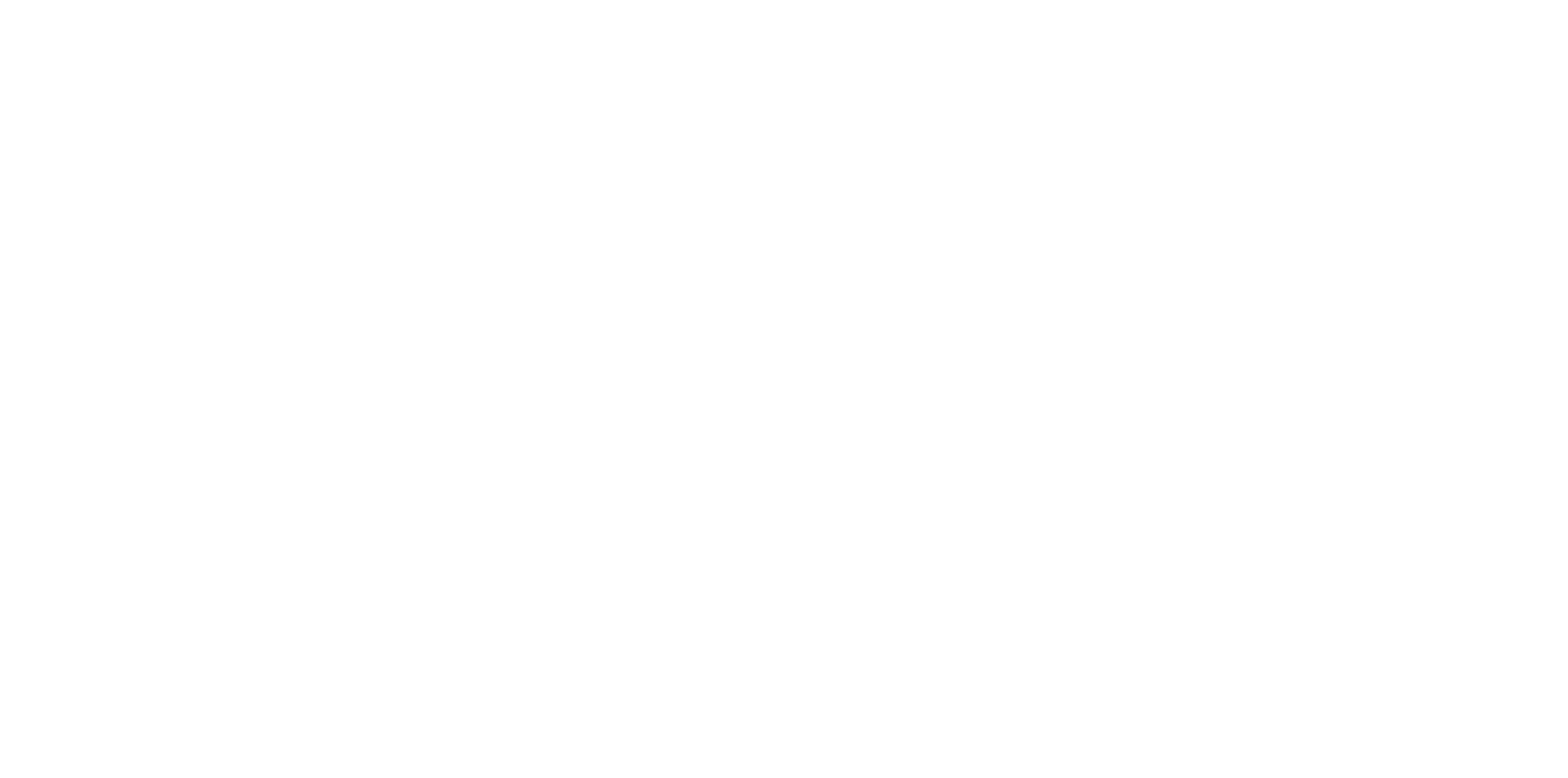 scroll, scrollTop: 0, scrollLeft: 0, axis: both 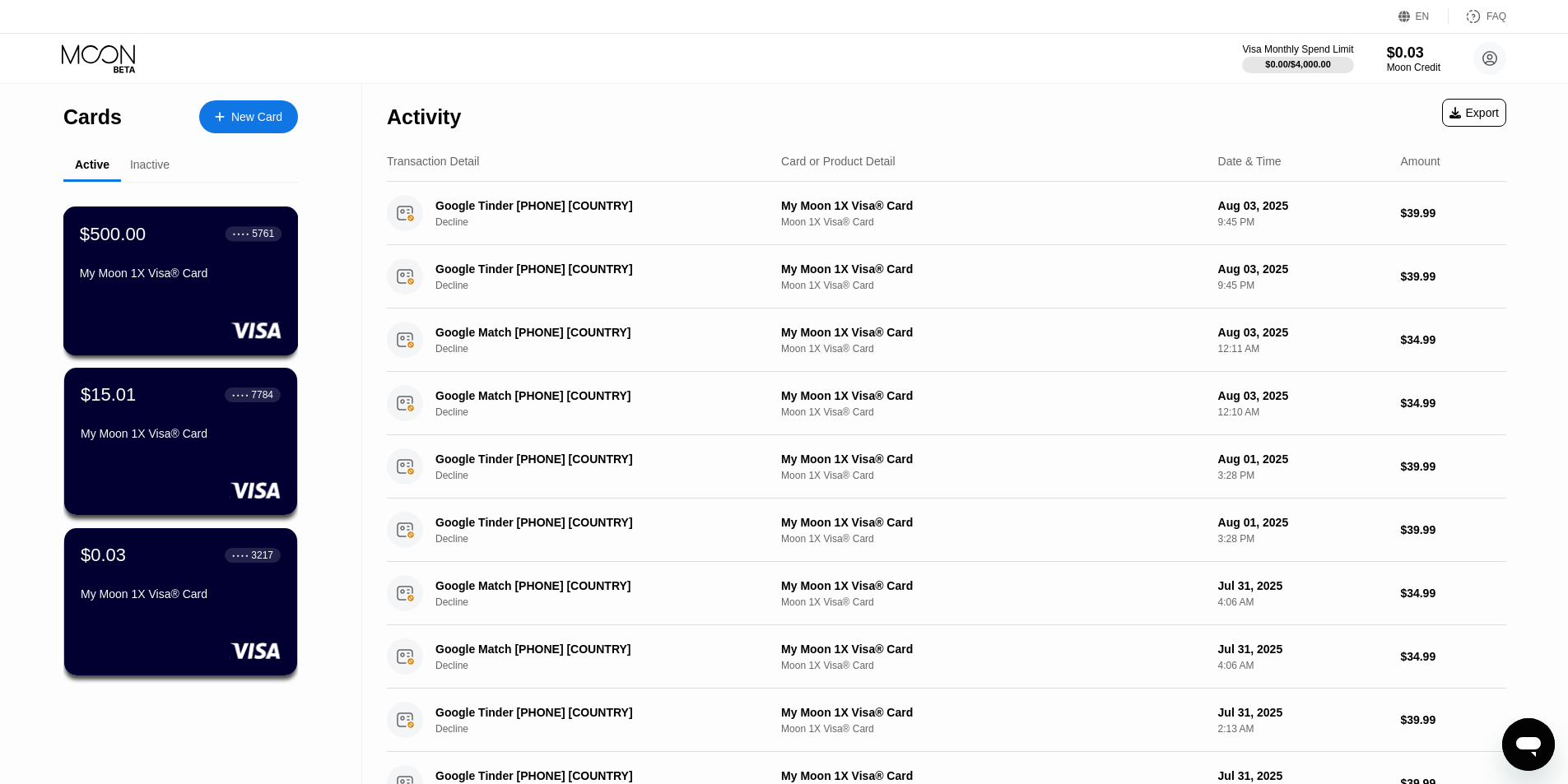 click on "$500.00 ● ● ● ● [LAST_FOUR] My Moon 1X Visa® Card" at bounding box center [180, 254] 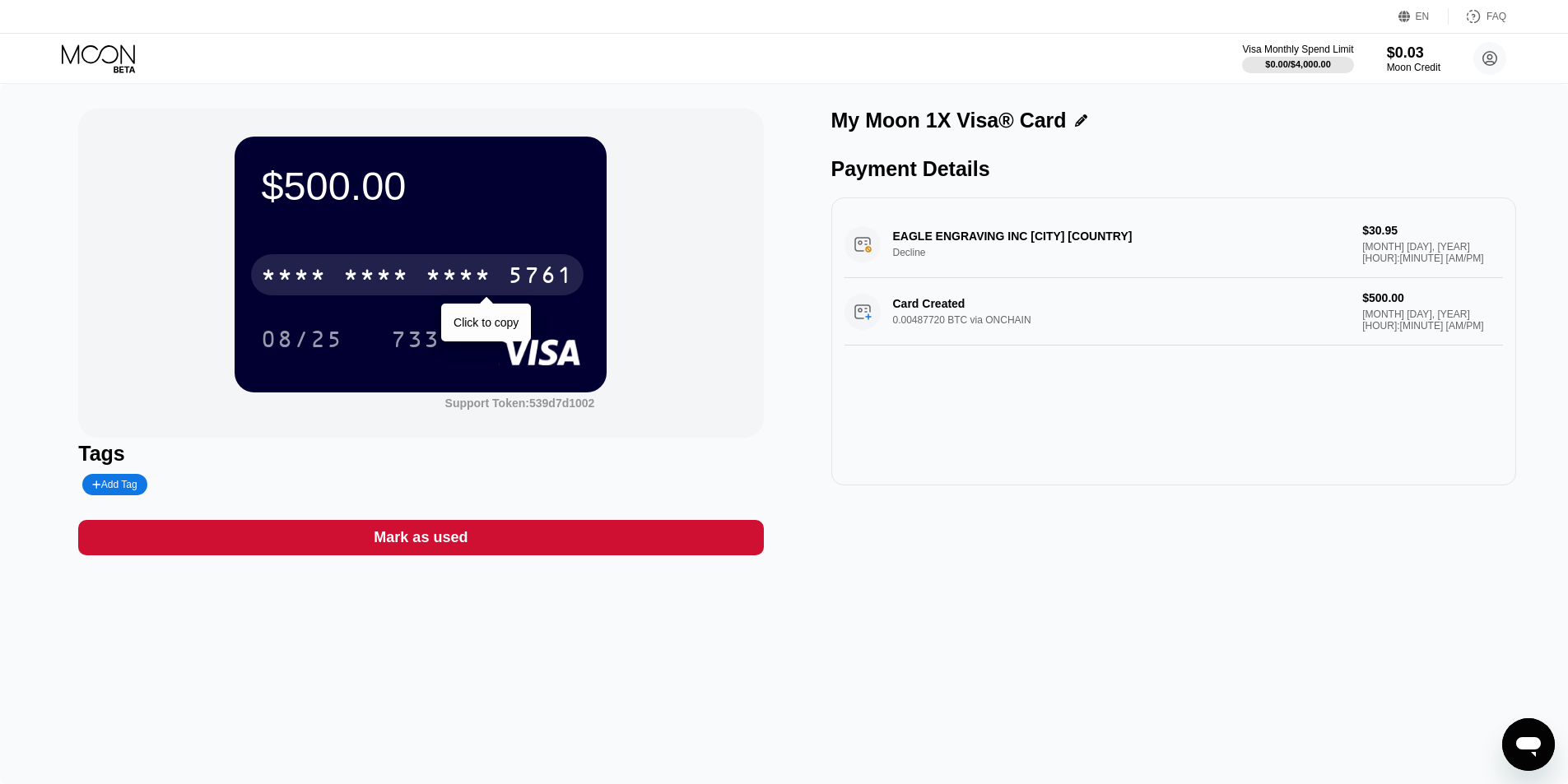 click on "* * * *" at bounding box center (458, 277) 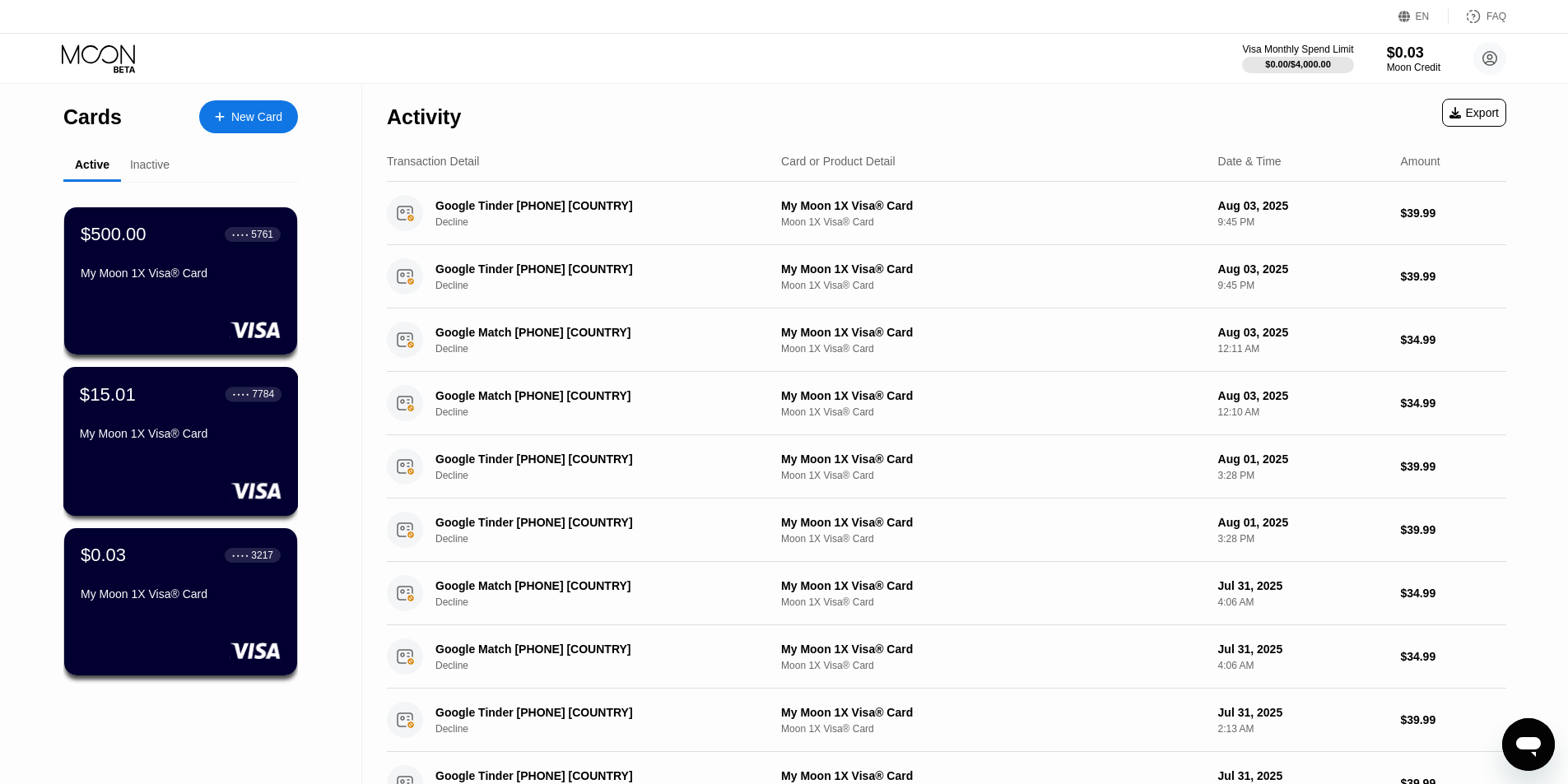 click on "My Moon 1X Visa® Card" at bounding box center (180, 437) 